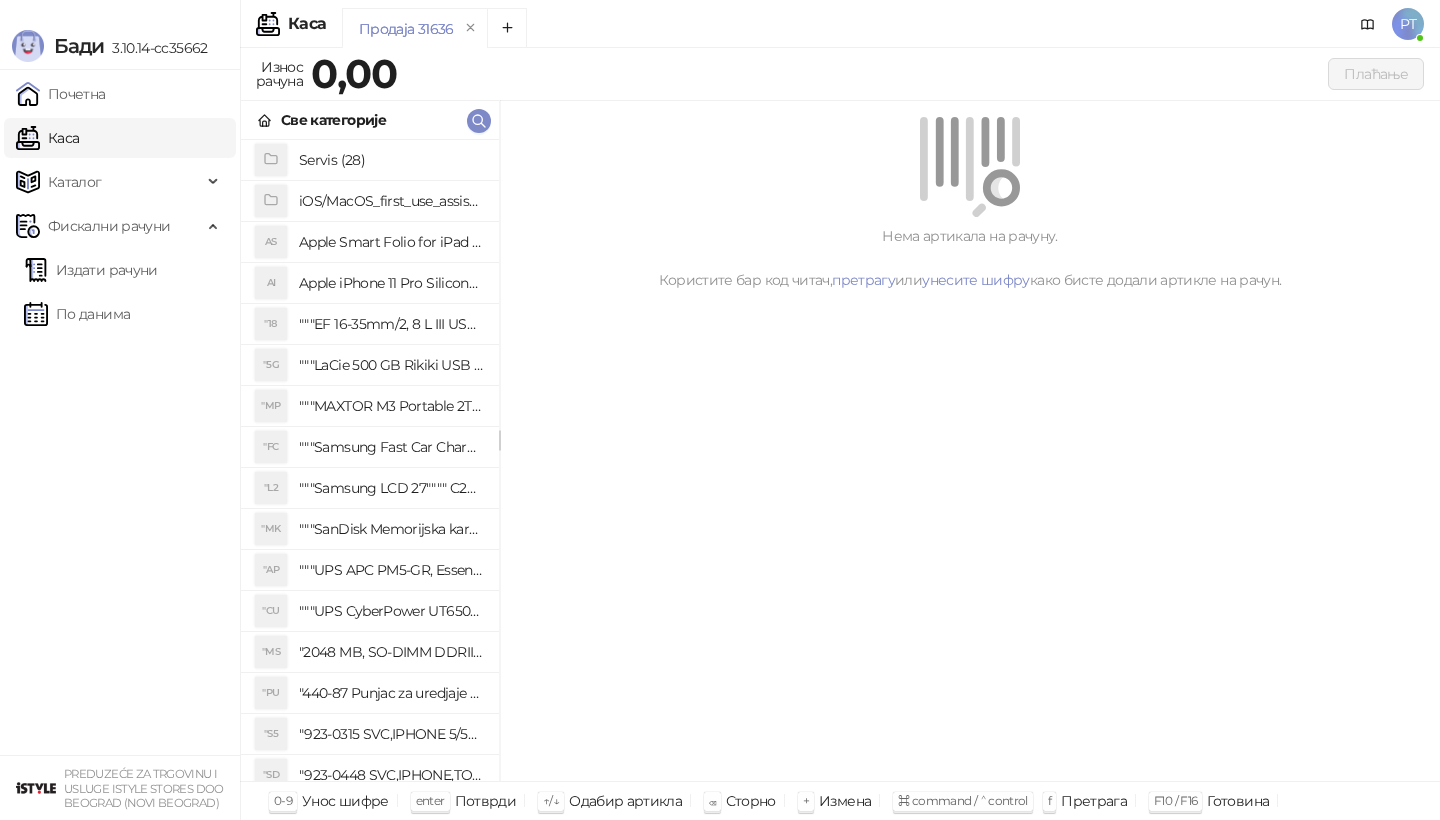 scroll, scrollTop: 0, scrollLeft: 0, axis: both 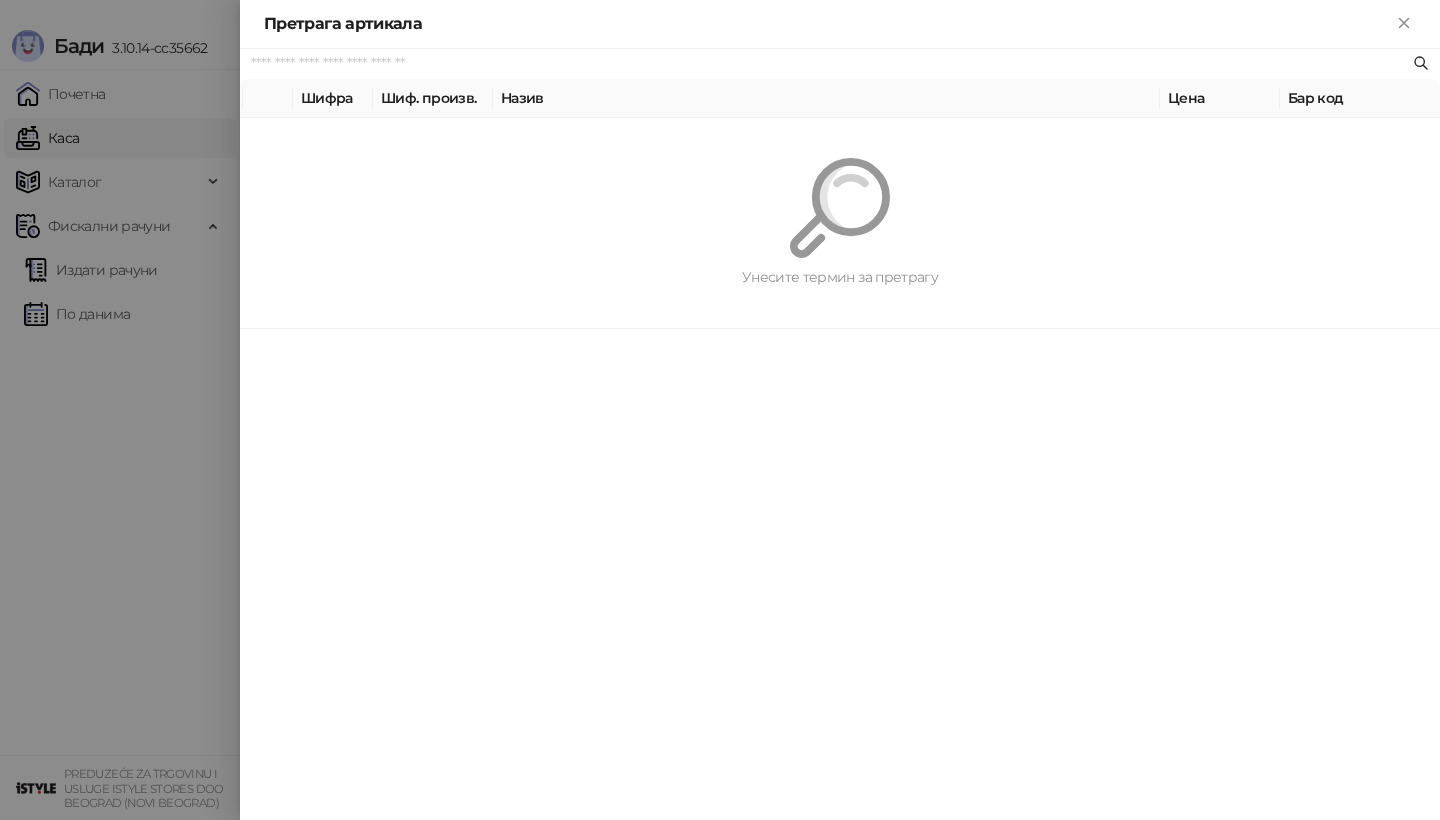 paste on "*********" 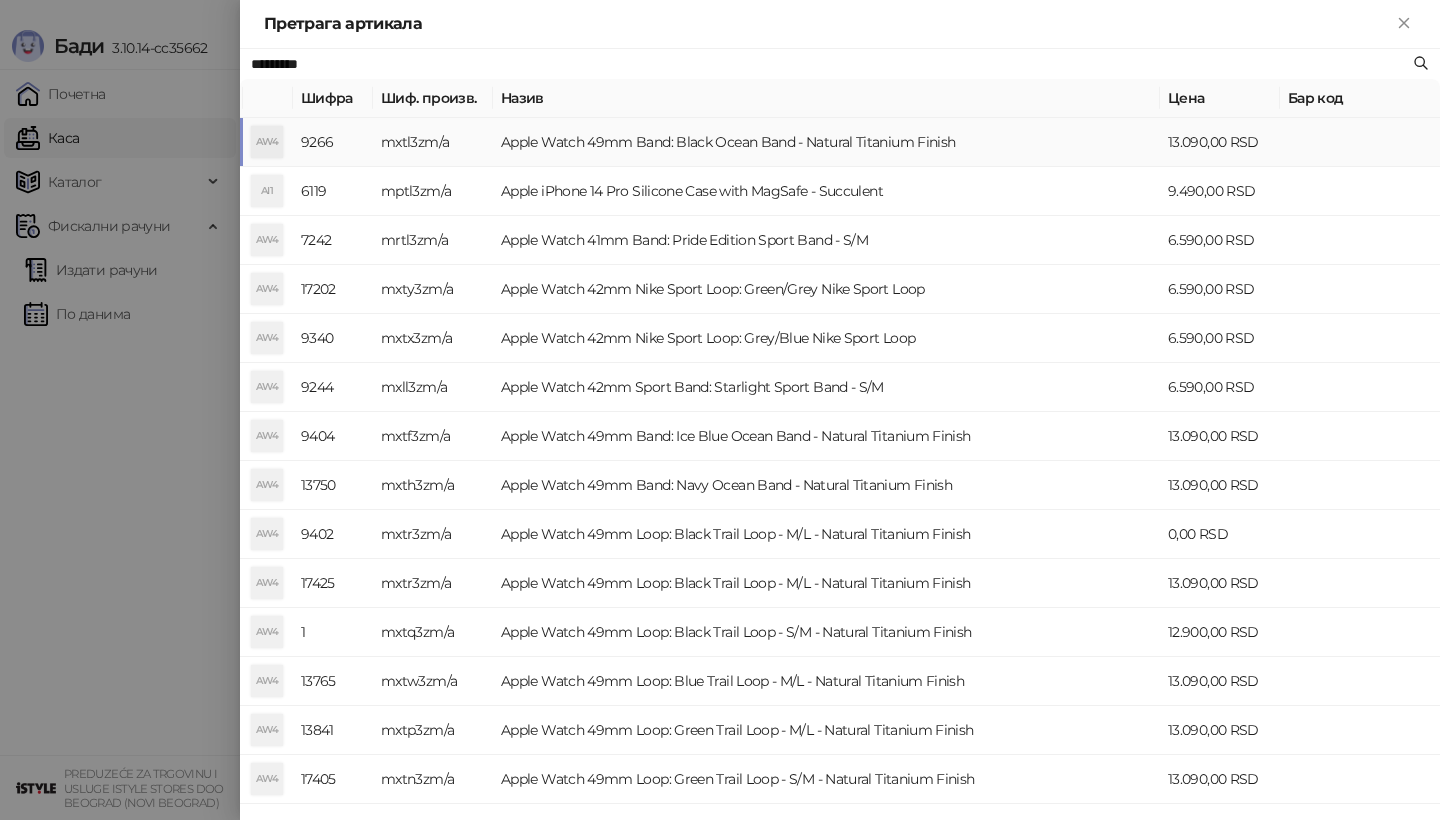 type on "*********" 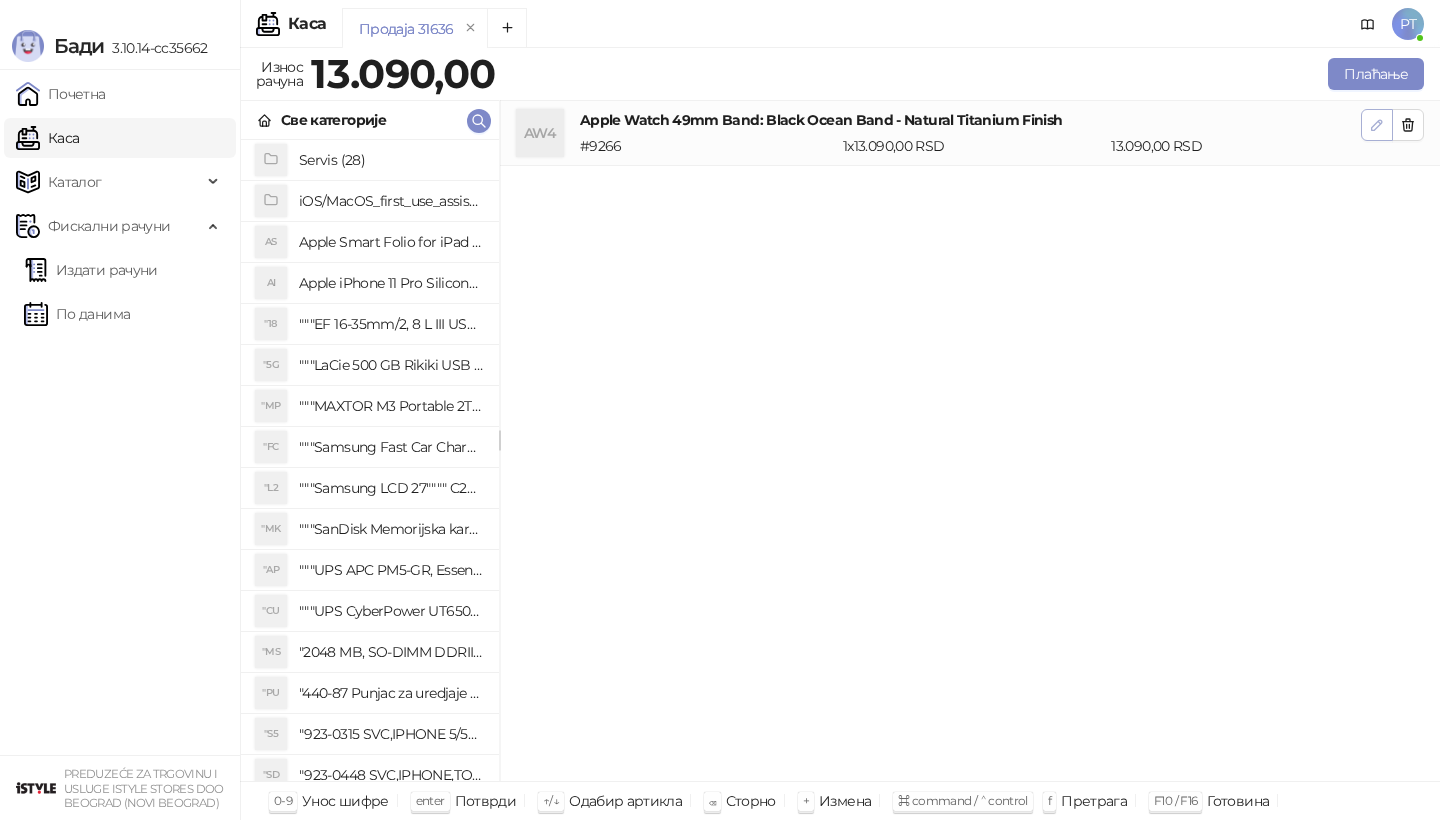 click 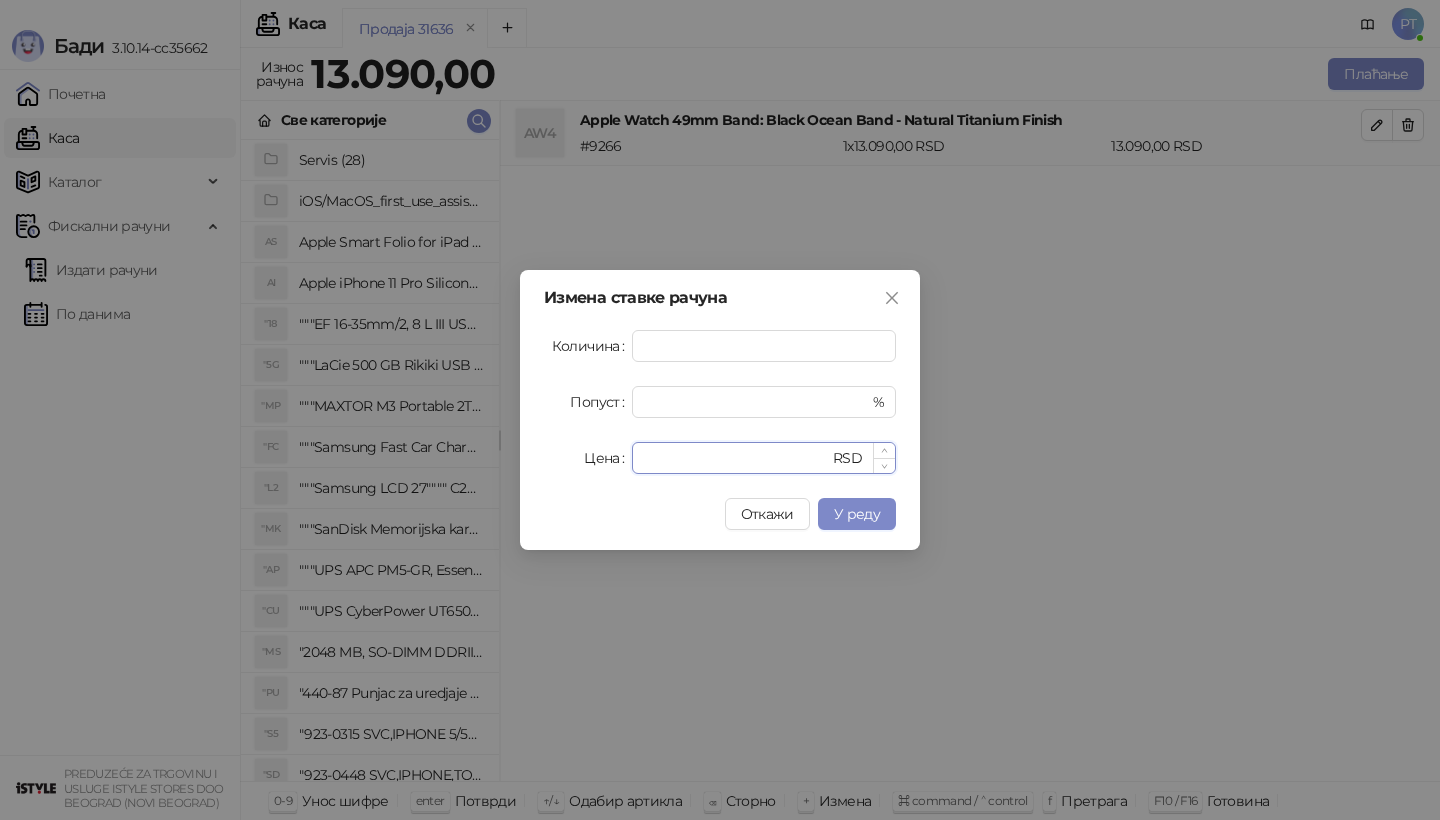 click on "*****" at bounding box center [736, 458] 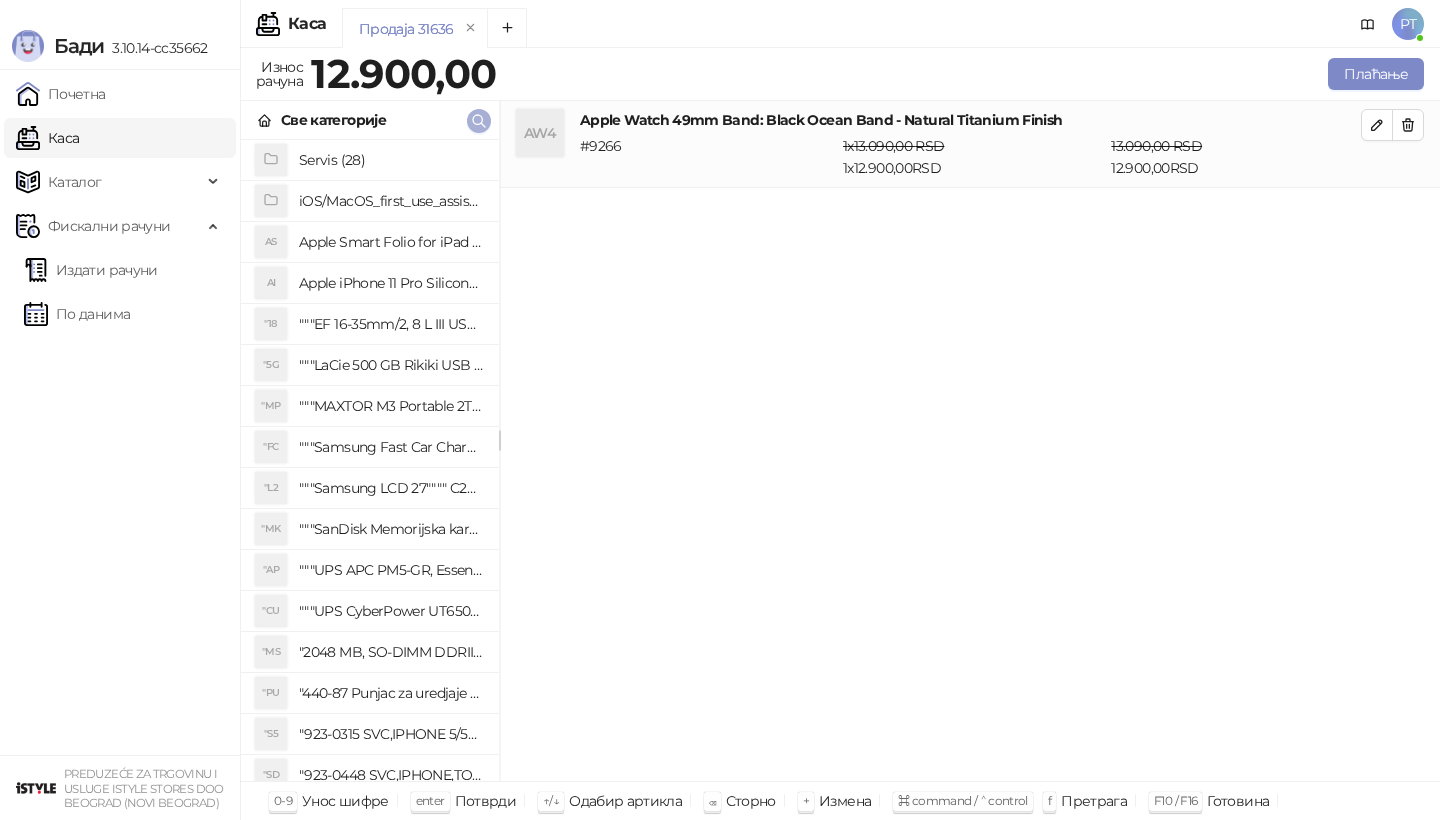 click 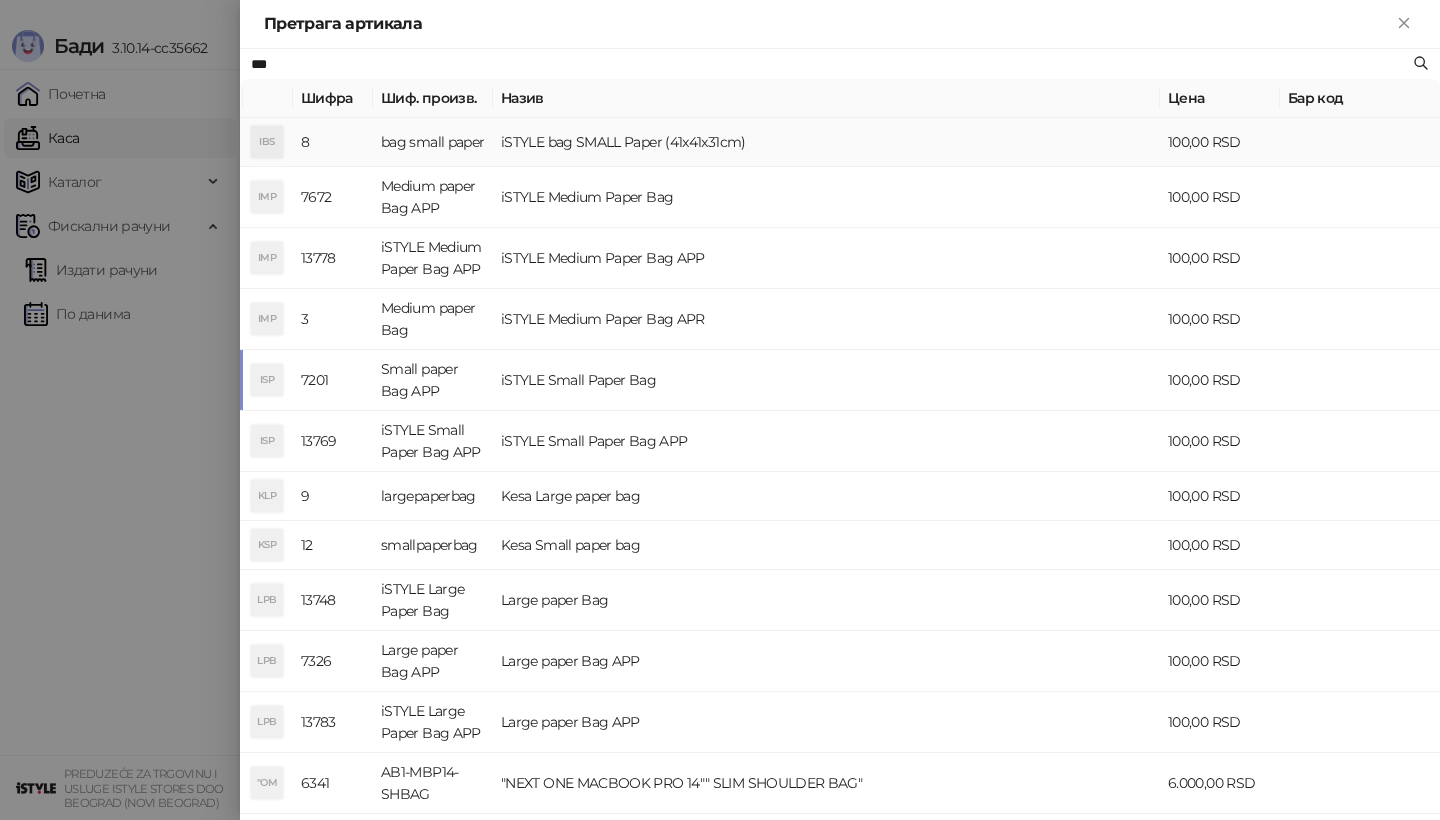 type on "***" 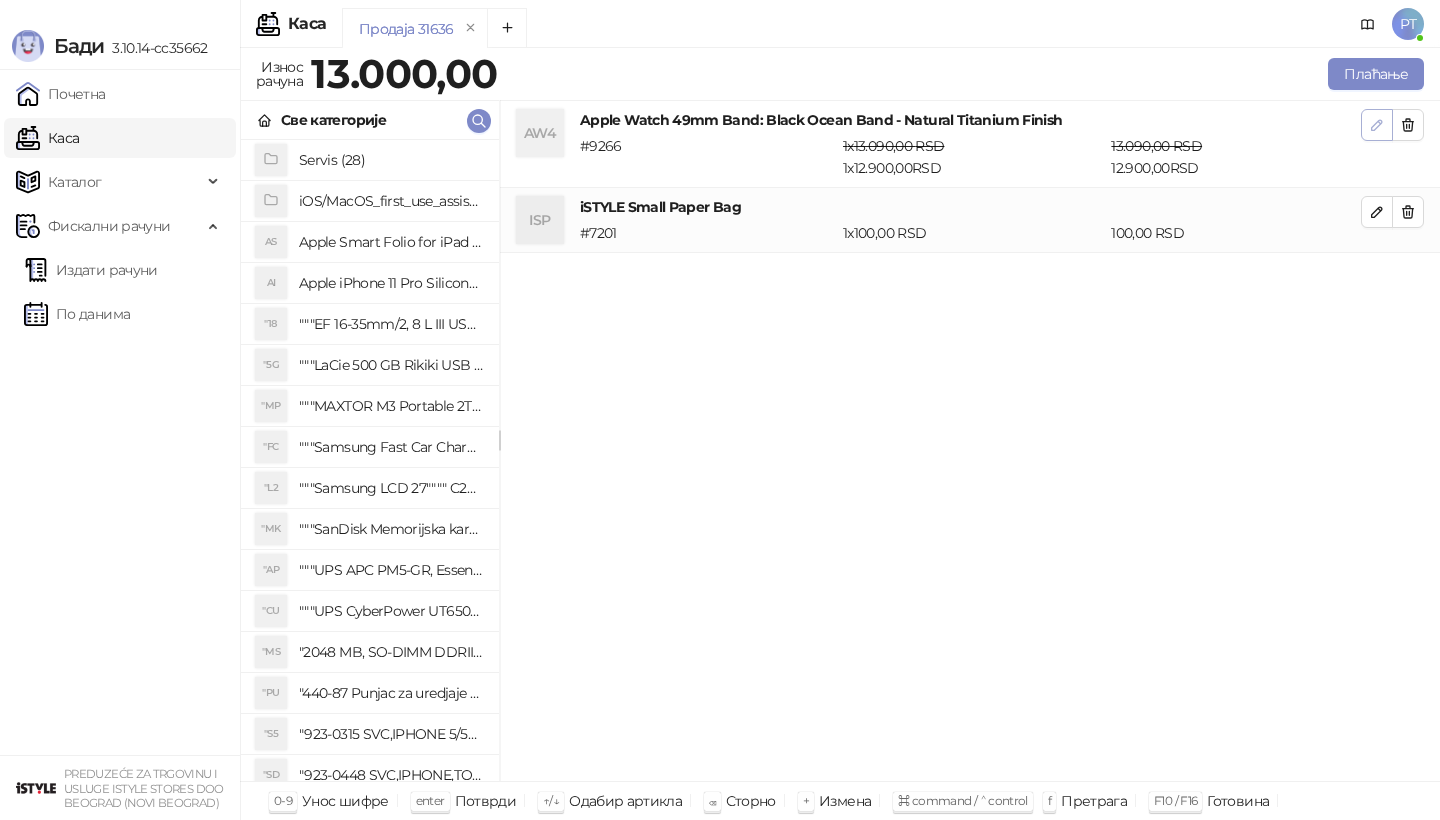 click 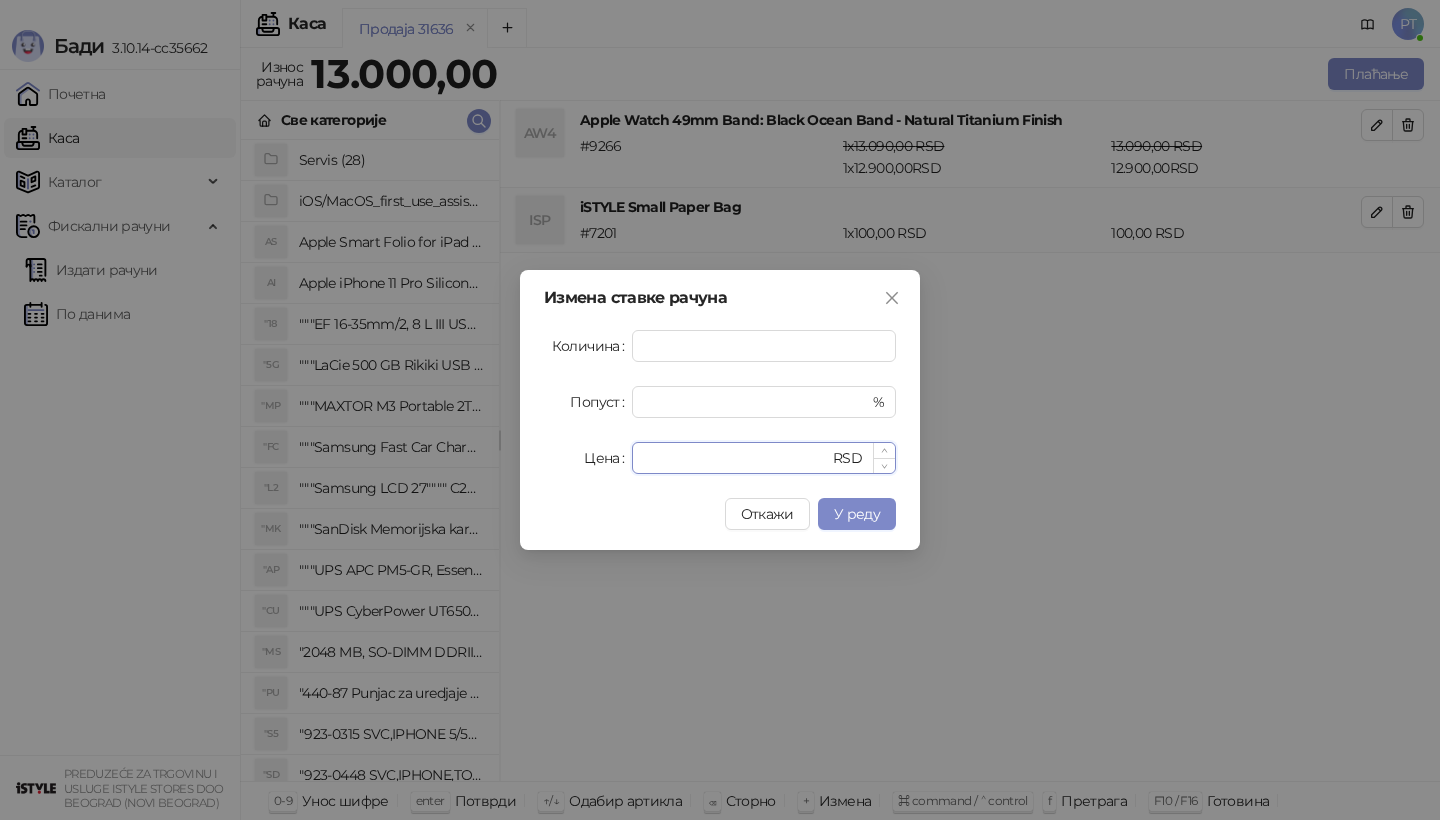 click on "*****" at bounding box center [736, 458] 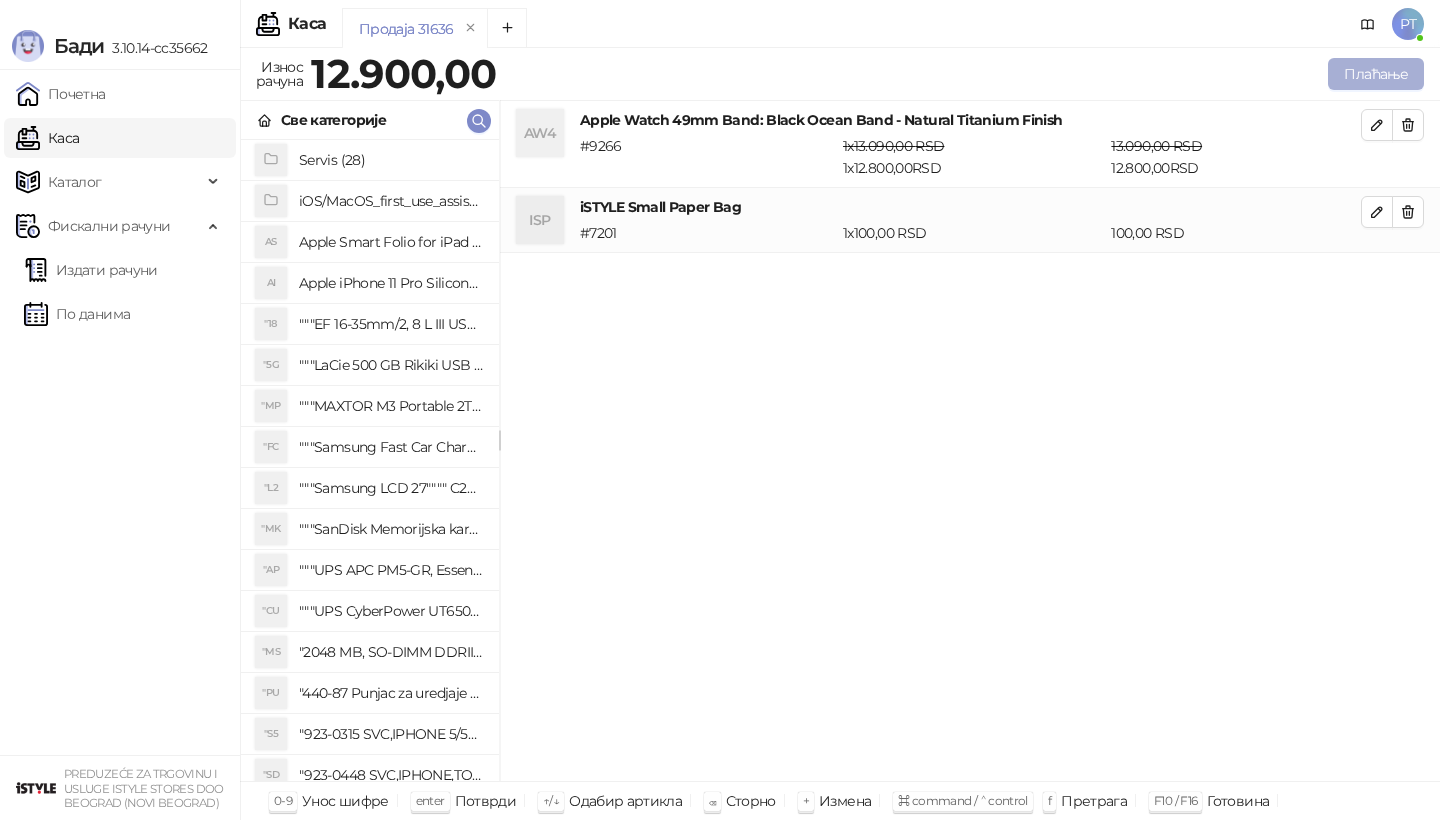 click on "Плаћање" at bounding box center (1376, 74) 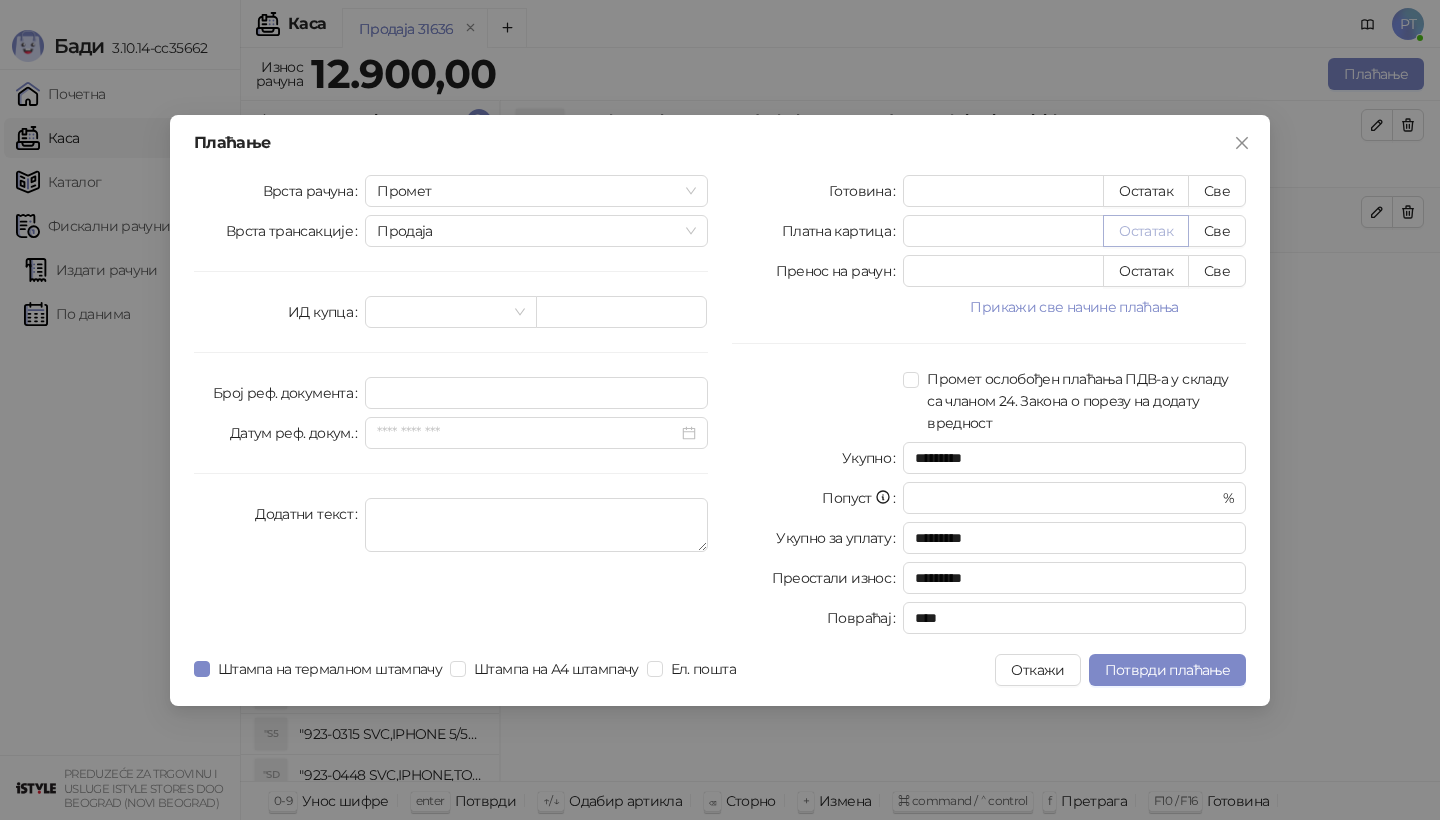 click on "Остатак" at bounding box center [1146, 231] 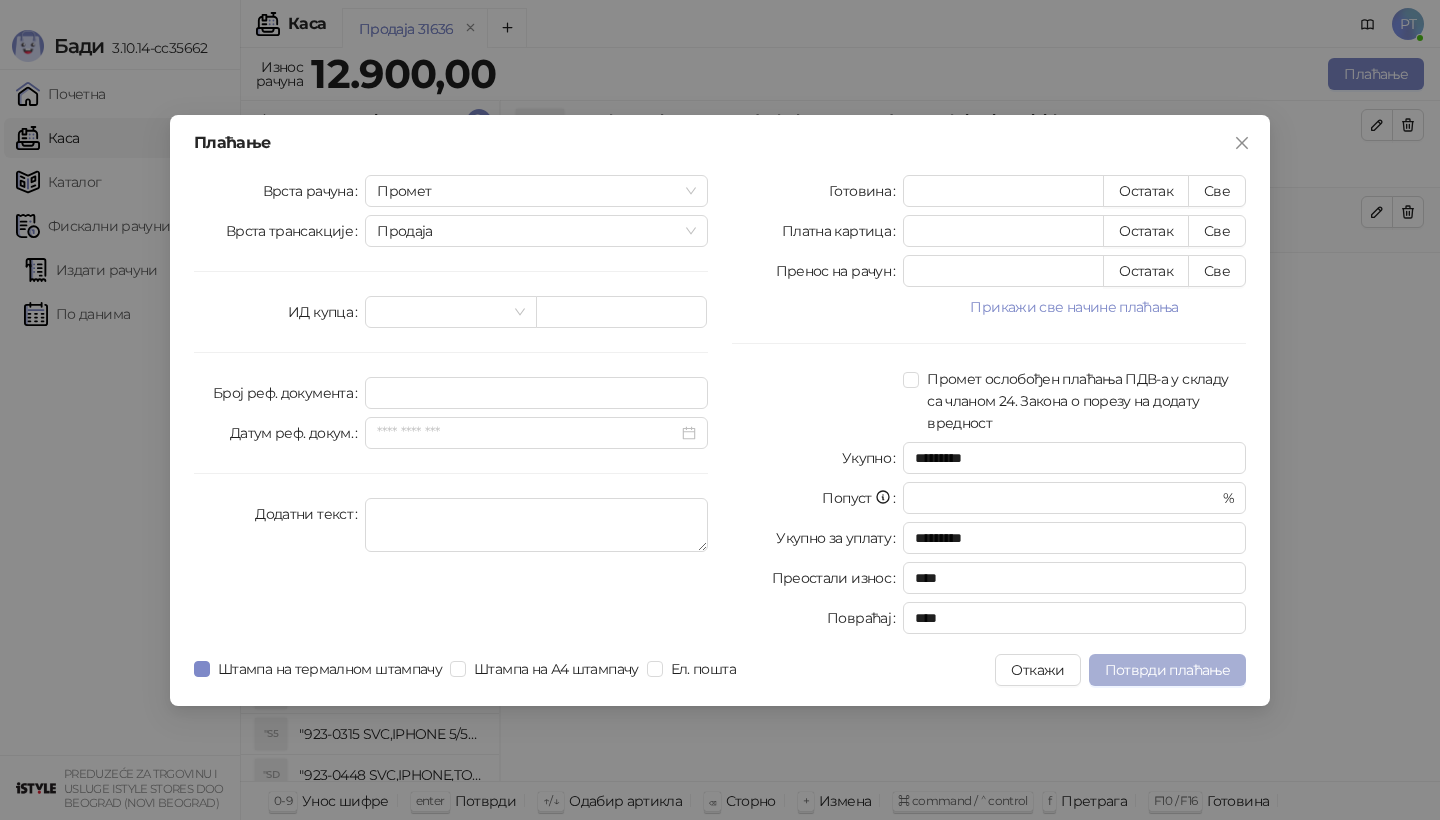 click on "Потврди плаћање" at bounding box center (1167, 670) 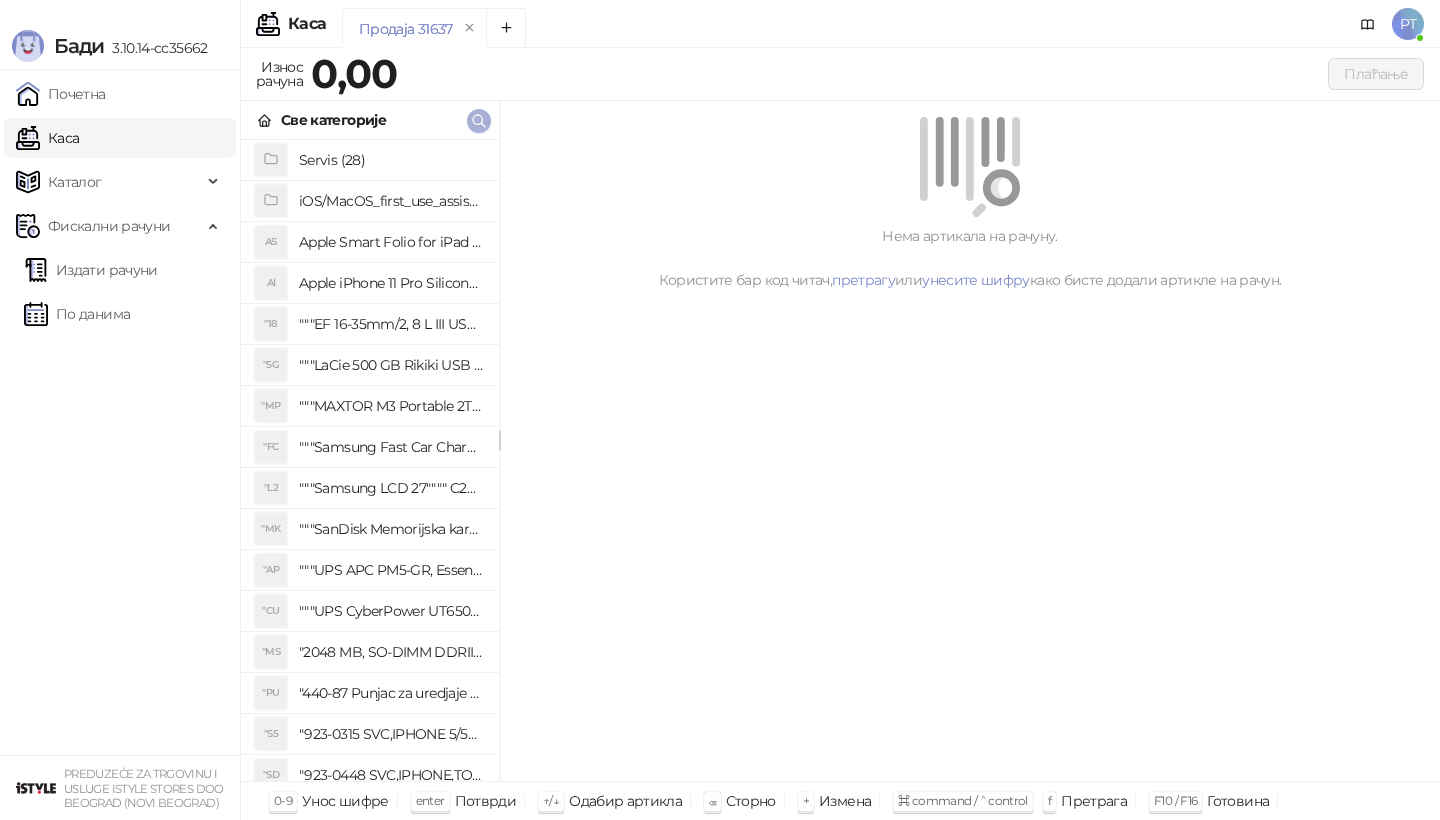 click 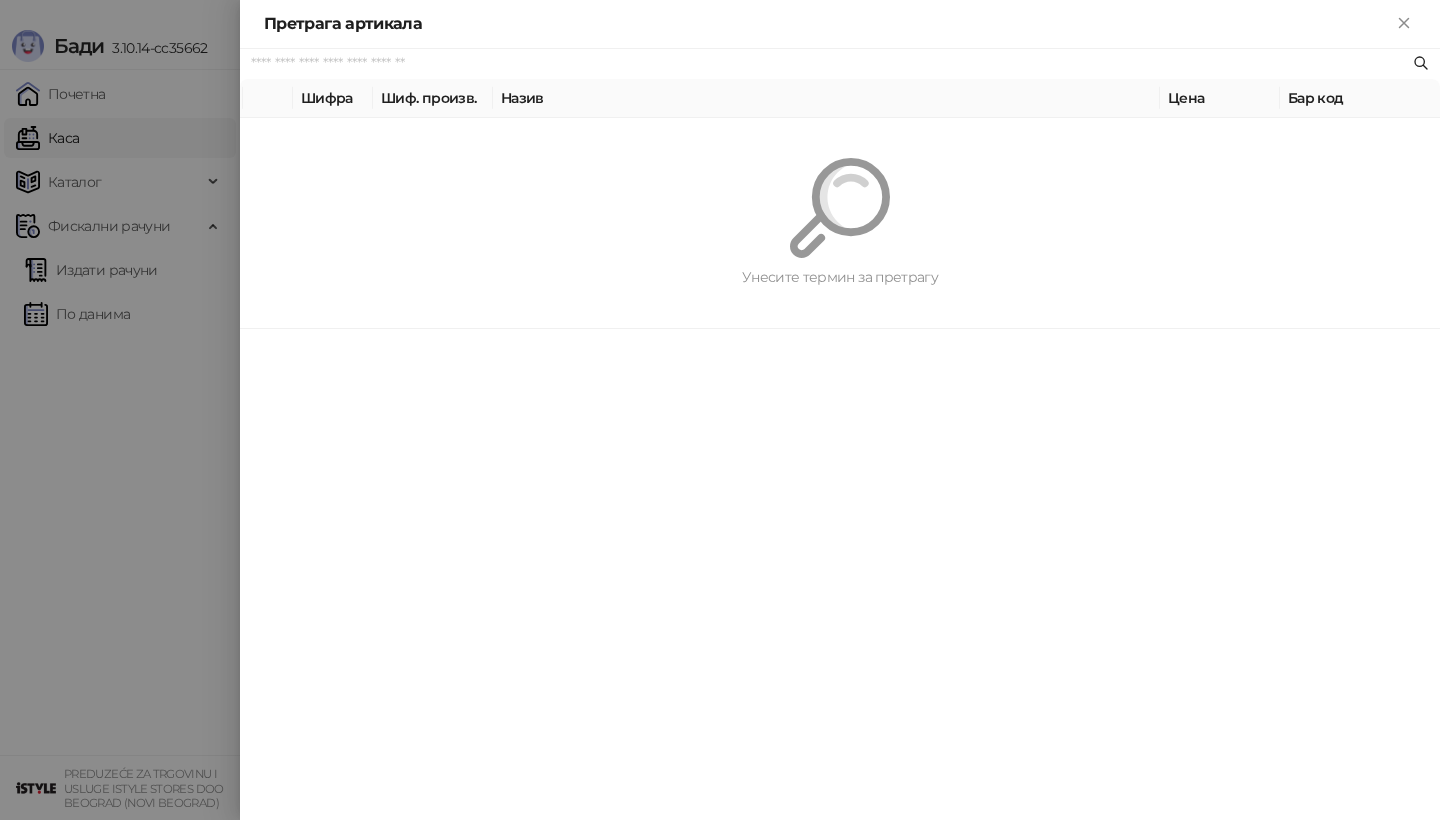 paste on "*********" 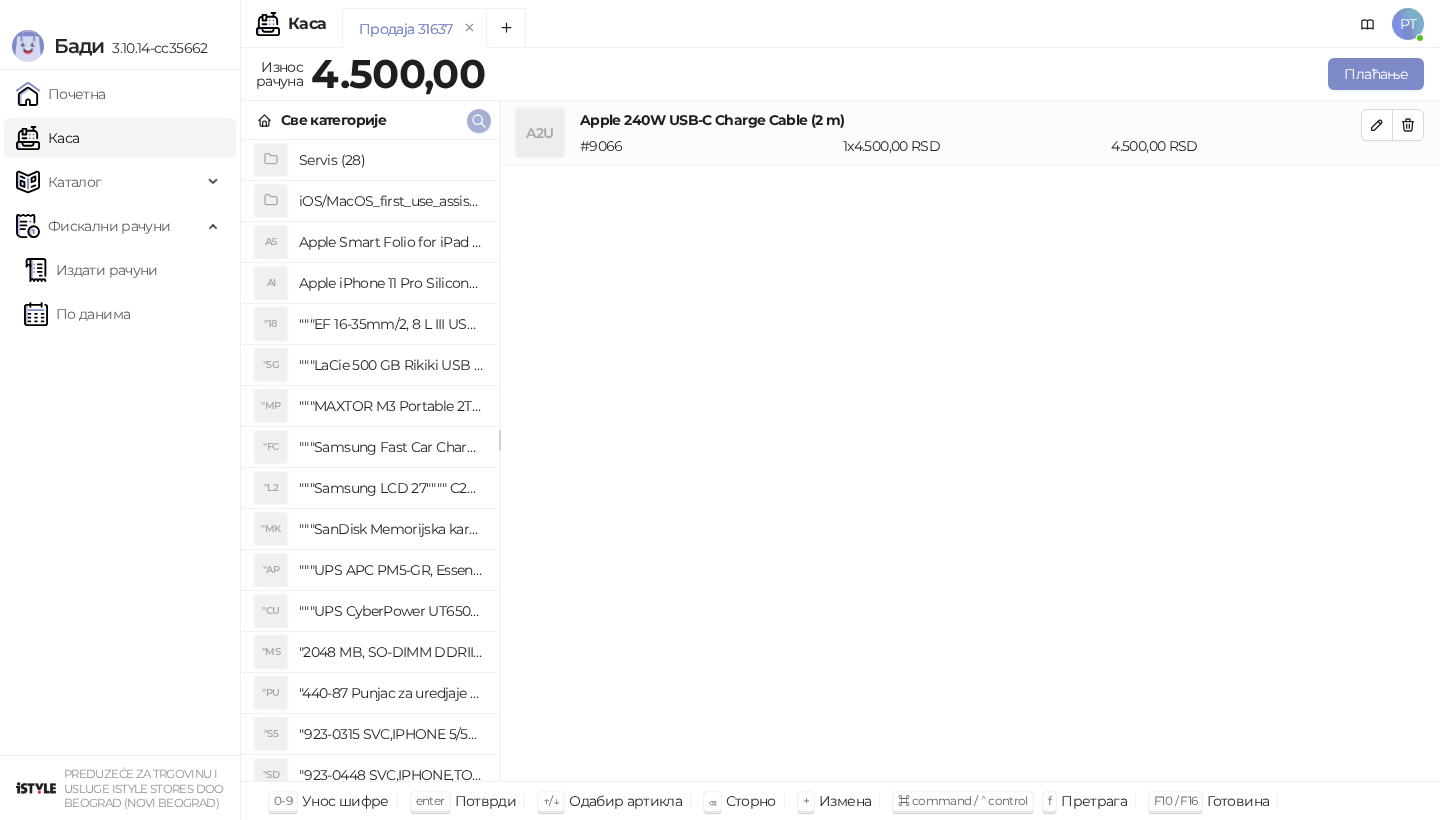 click 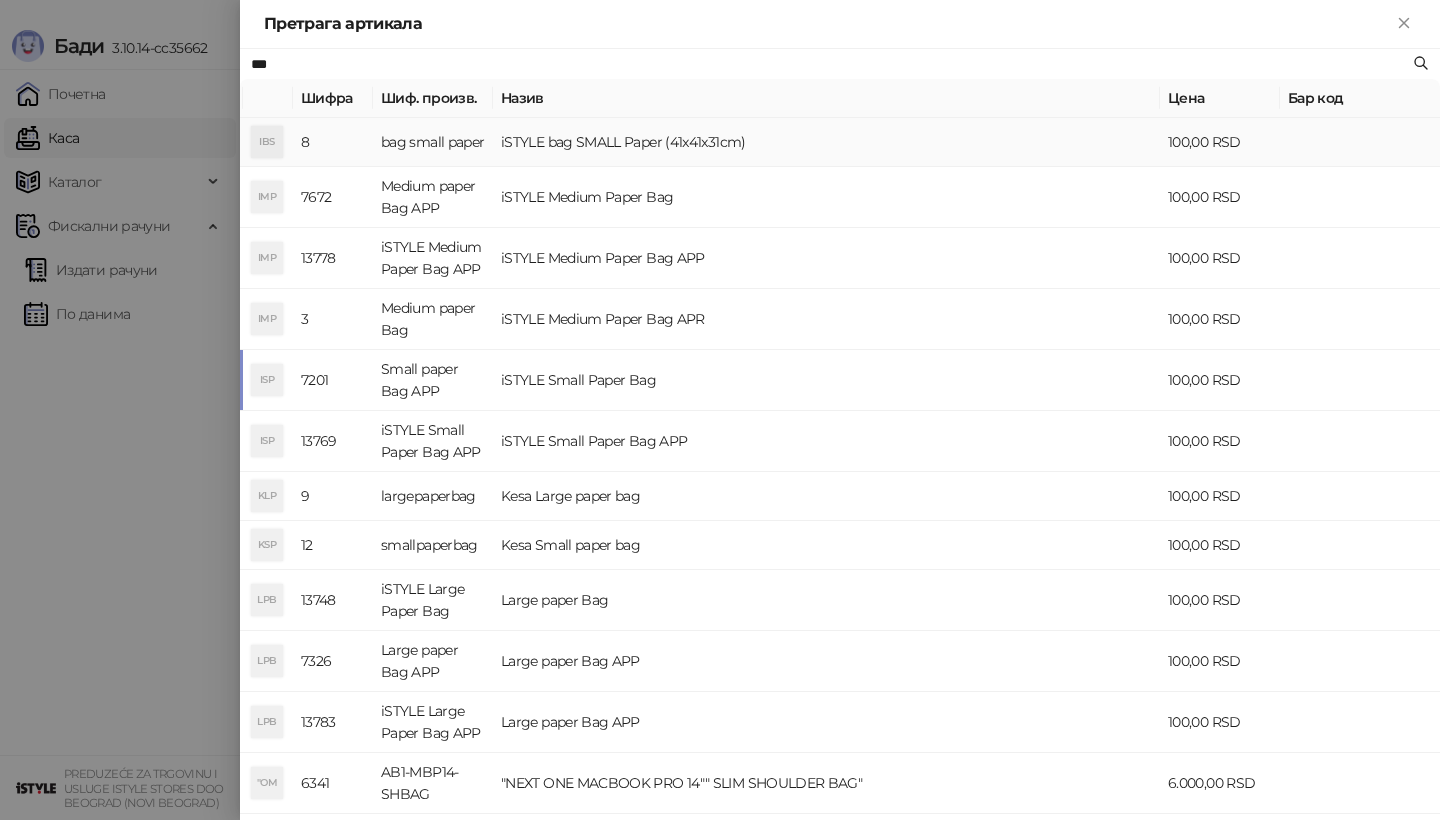 type on "***" 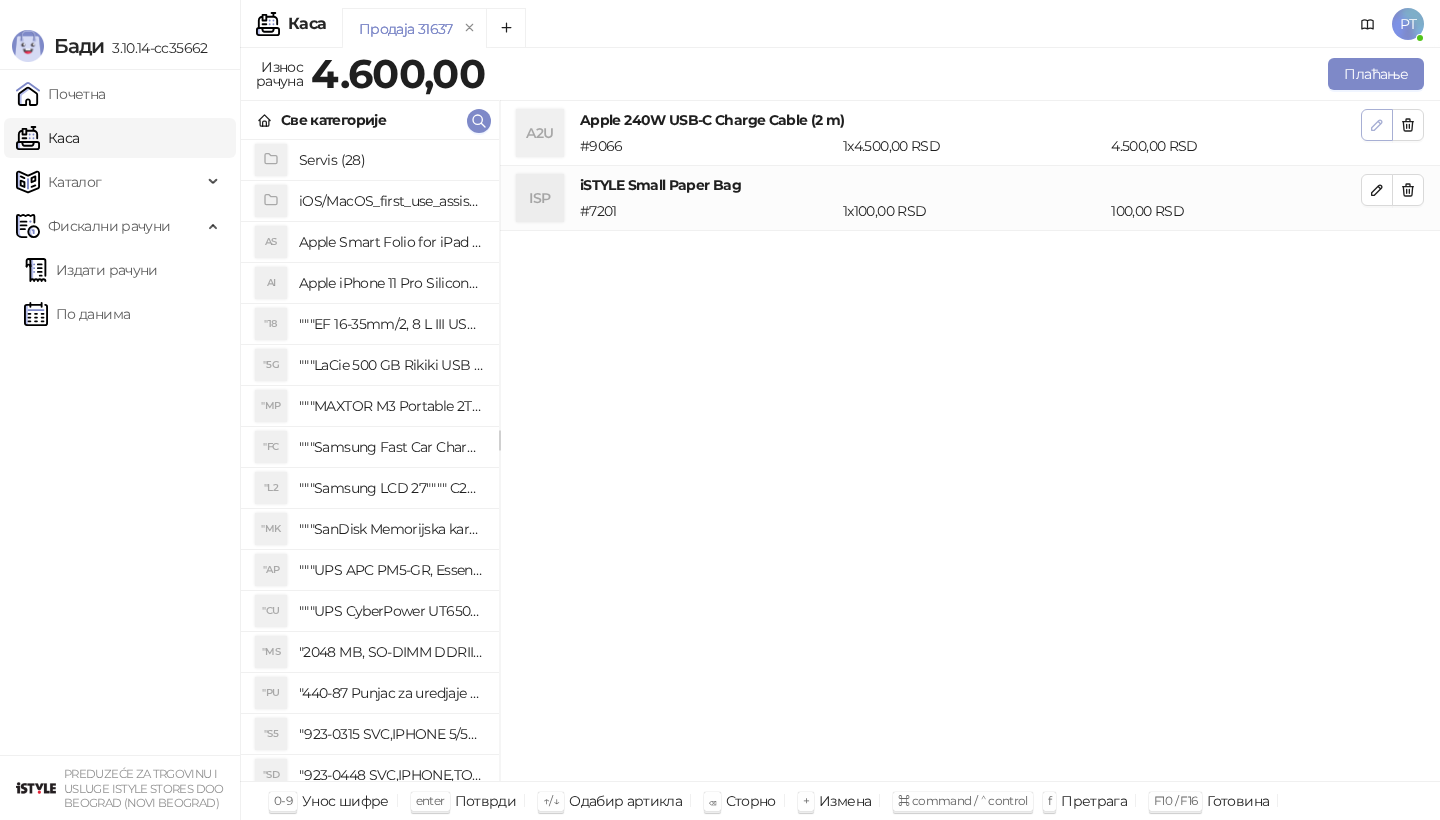 click at bounding box center (1377, 125) 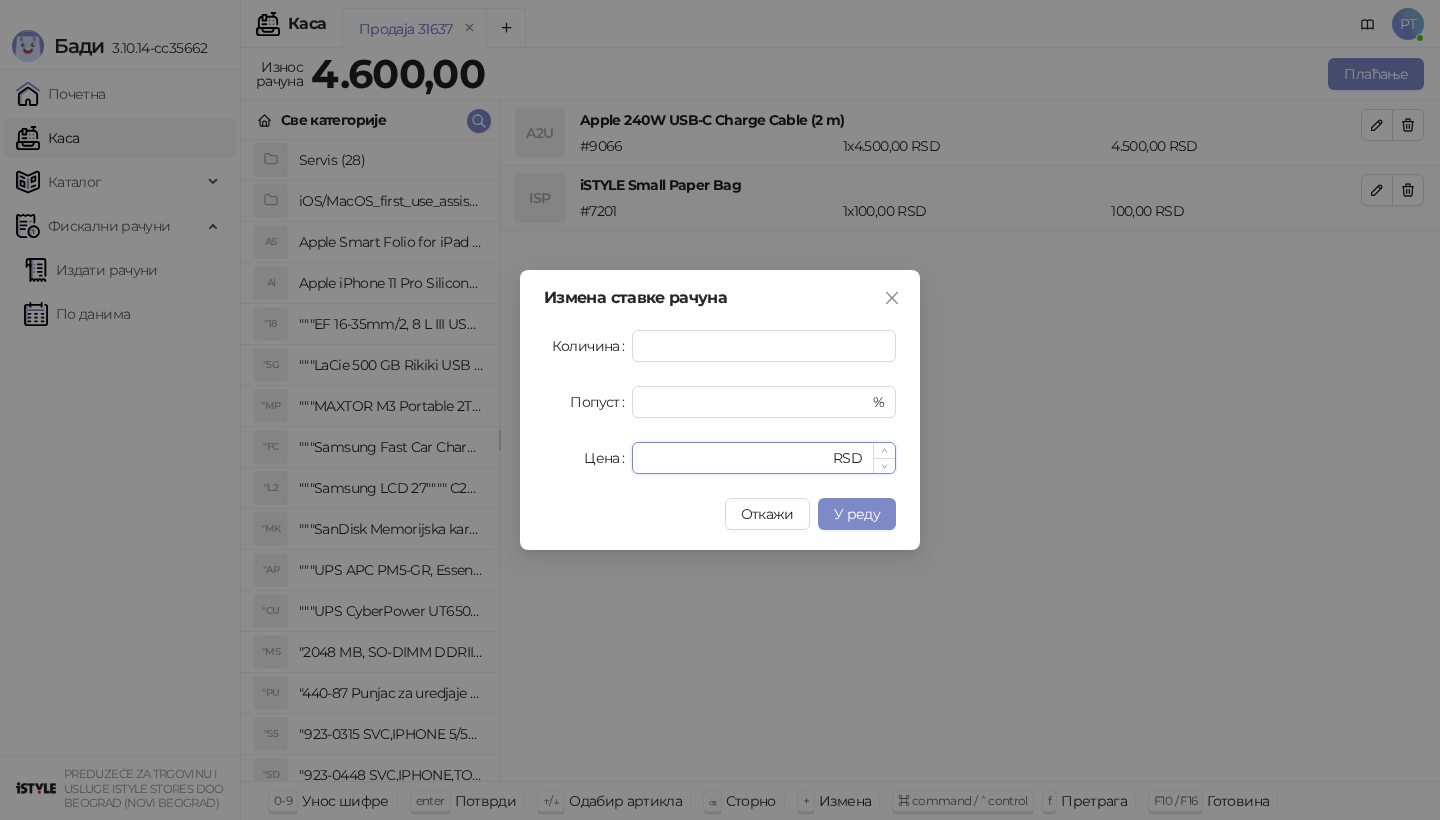 click on "****" at bounding box center [736, 458] 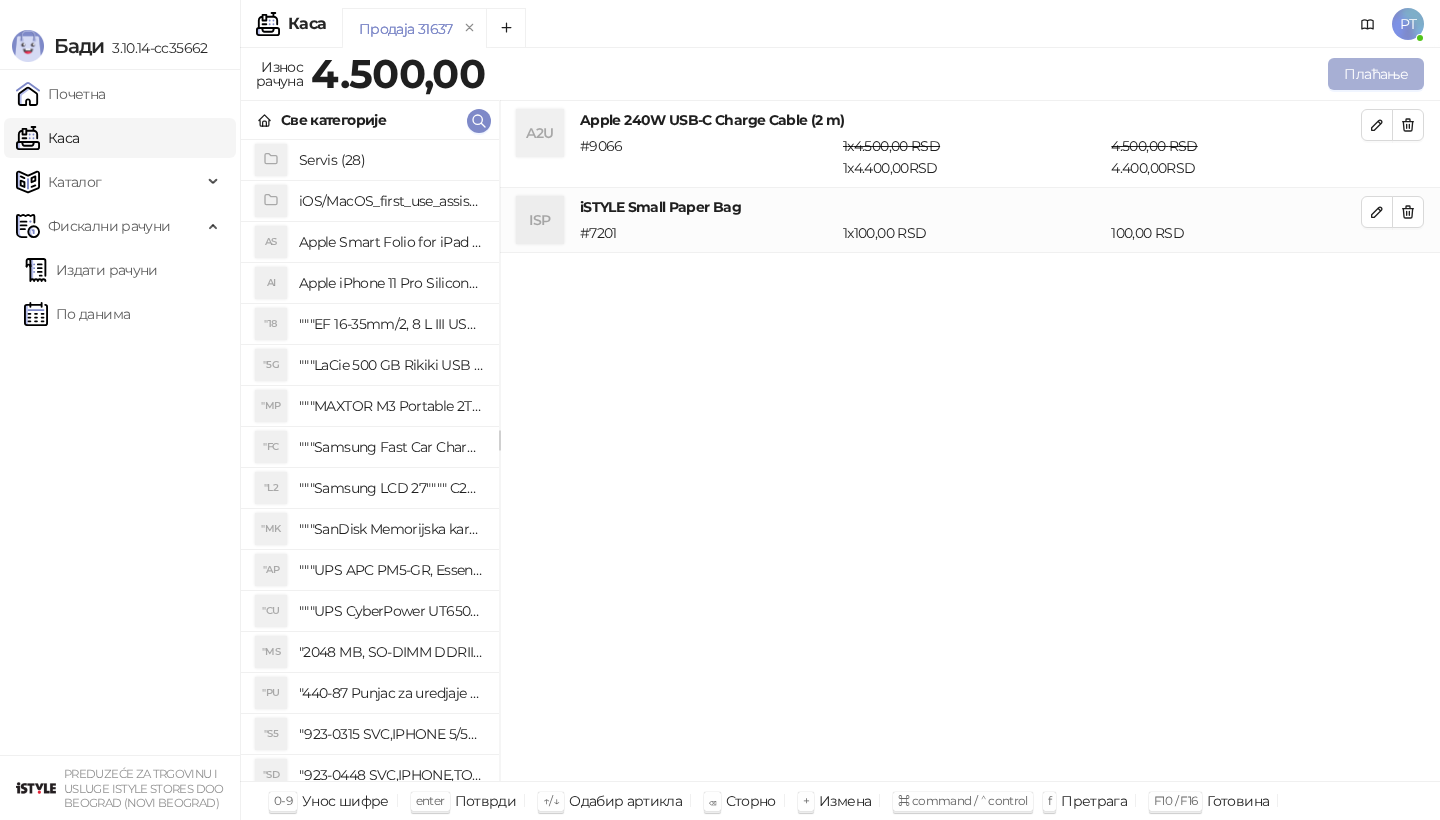 click on "Плаћање" at bounding box center (1376, 74) 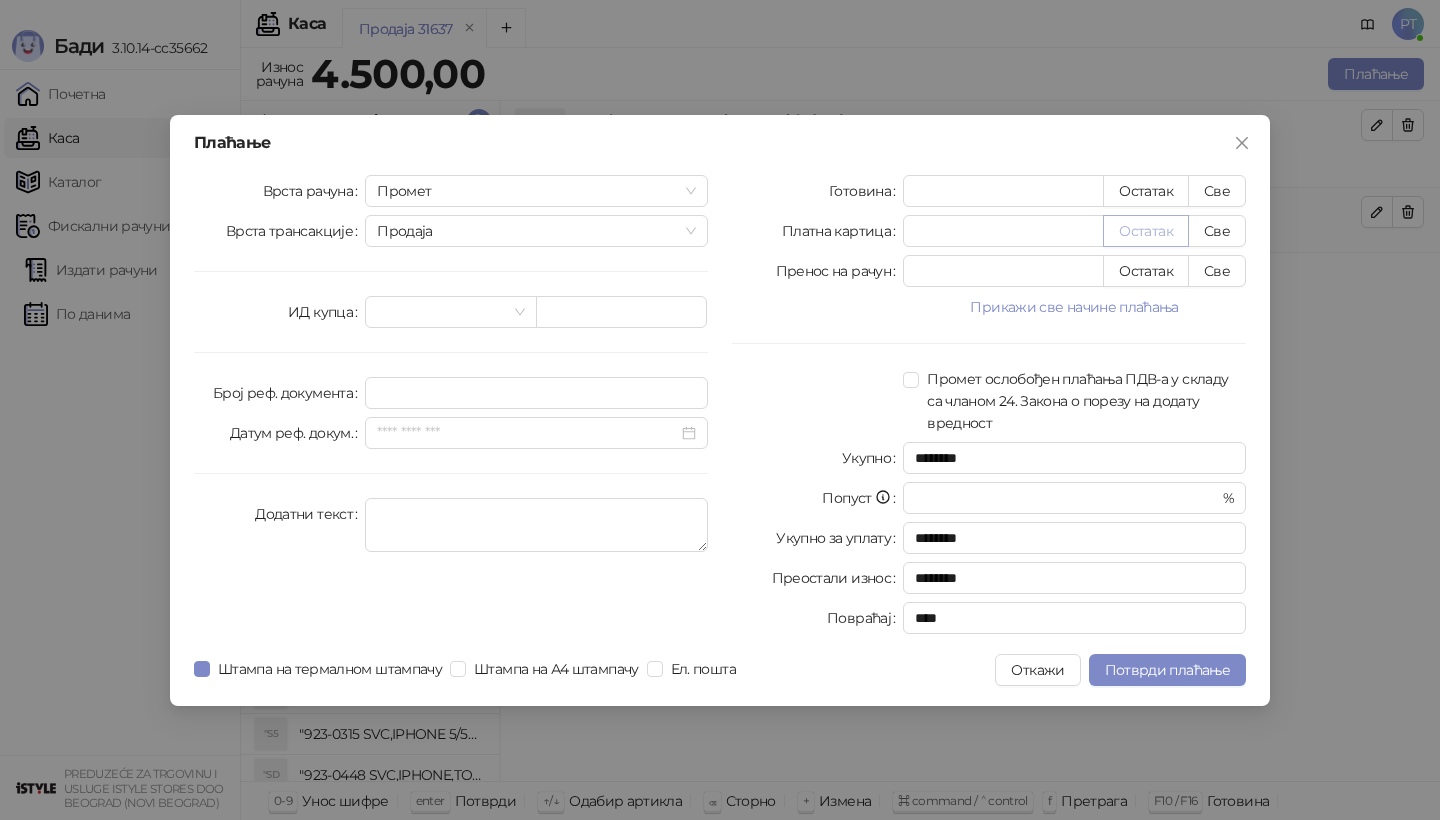 click on "Остатак" at bounding box center (1146, 231) 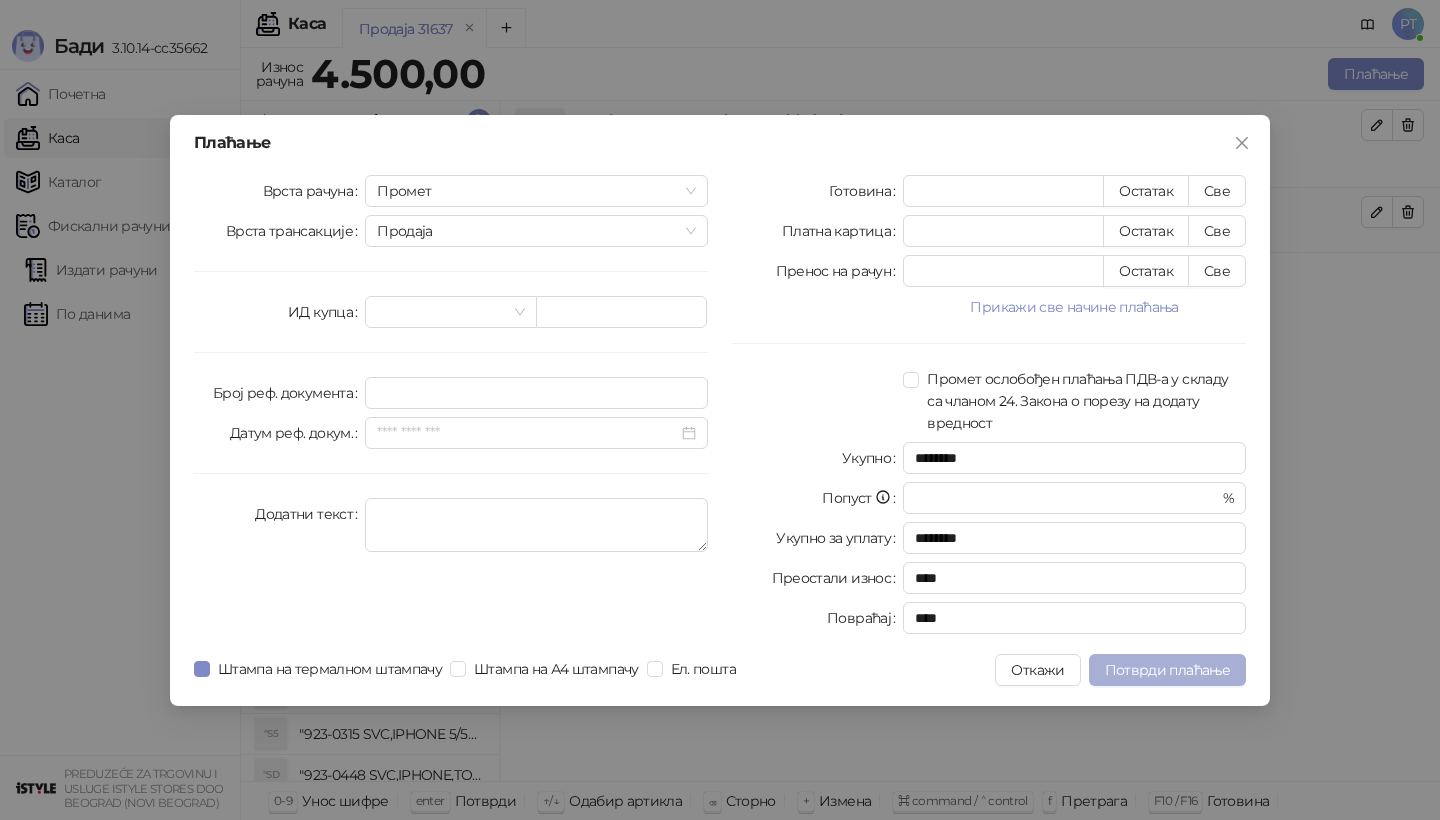 click on "Потврди плаћање" at bounding box center (1167, 670) 